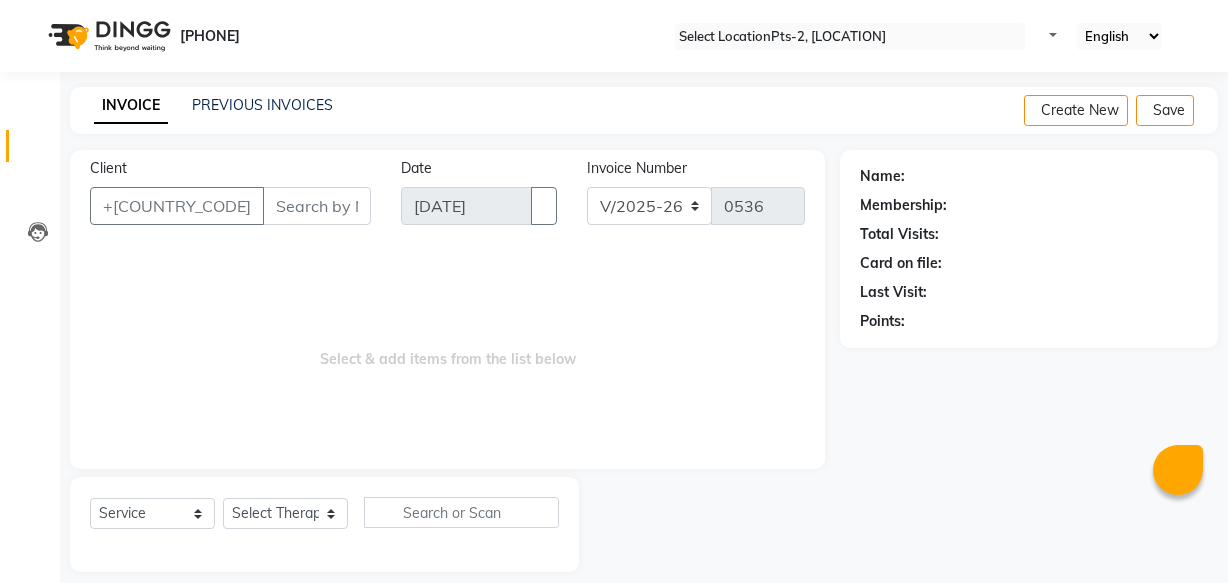 scroll, scrollTop: 19, scrollLeft: 0, axis: vertical 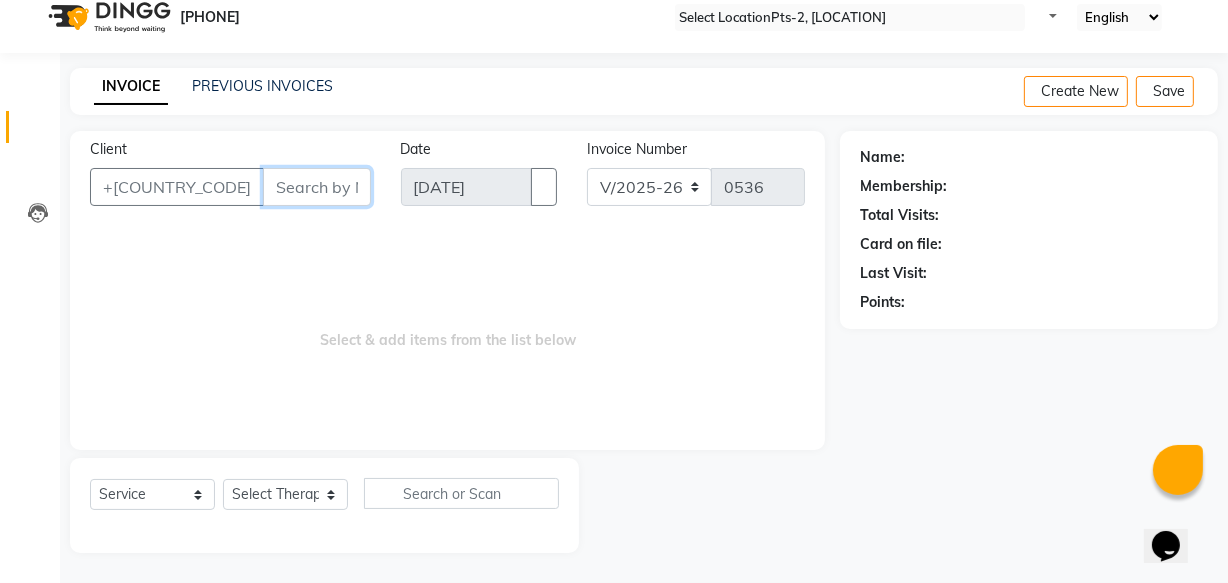 click on "Client" at bounding box center [317, 187] 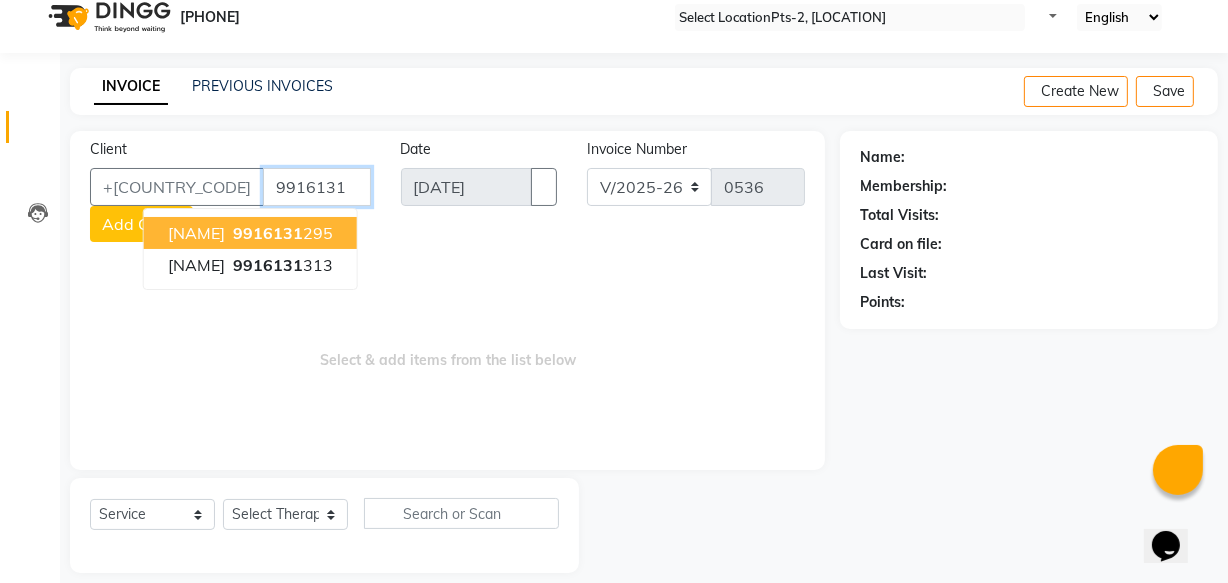 click on "9916131" at bounding box center [268, 233] 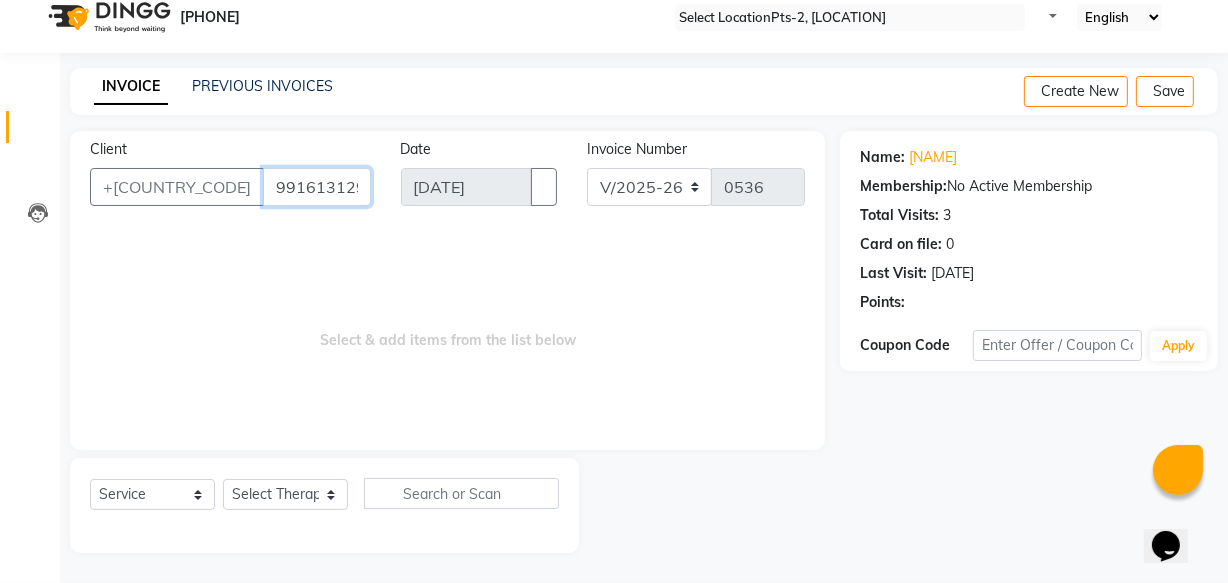 click on "9916131295" at bounding box center [317, 187] 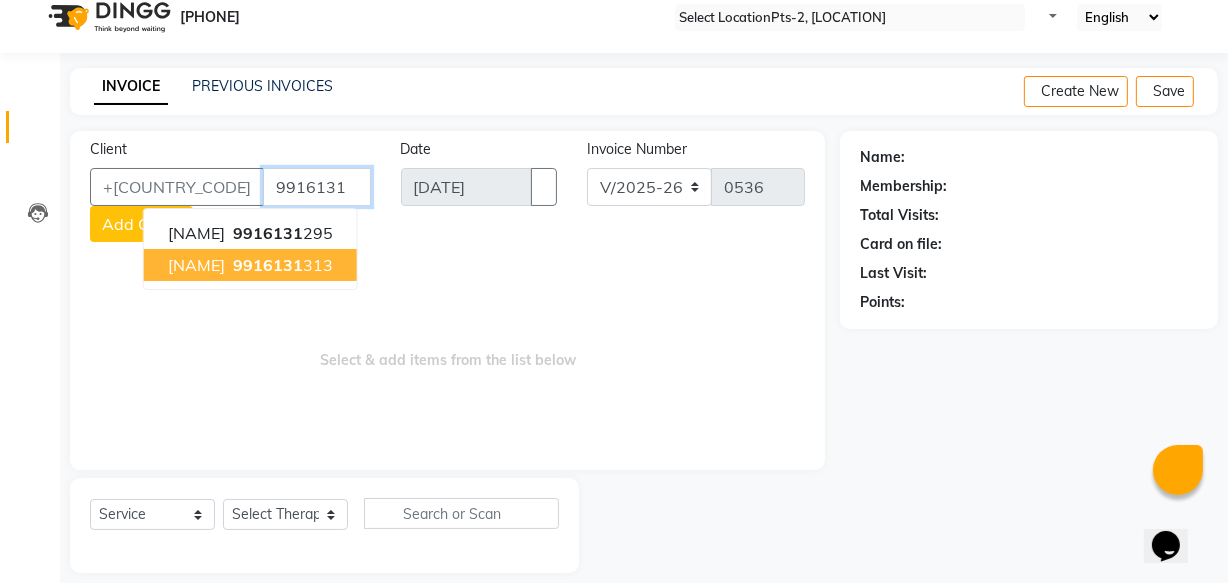 click on "[NAME] [PHONE]" at bounding box center (250, 265) 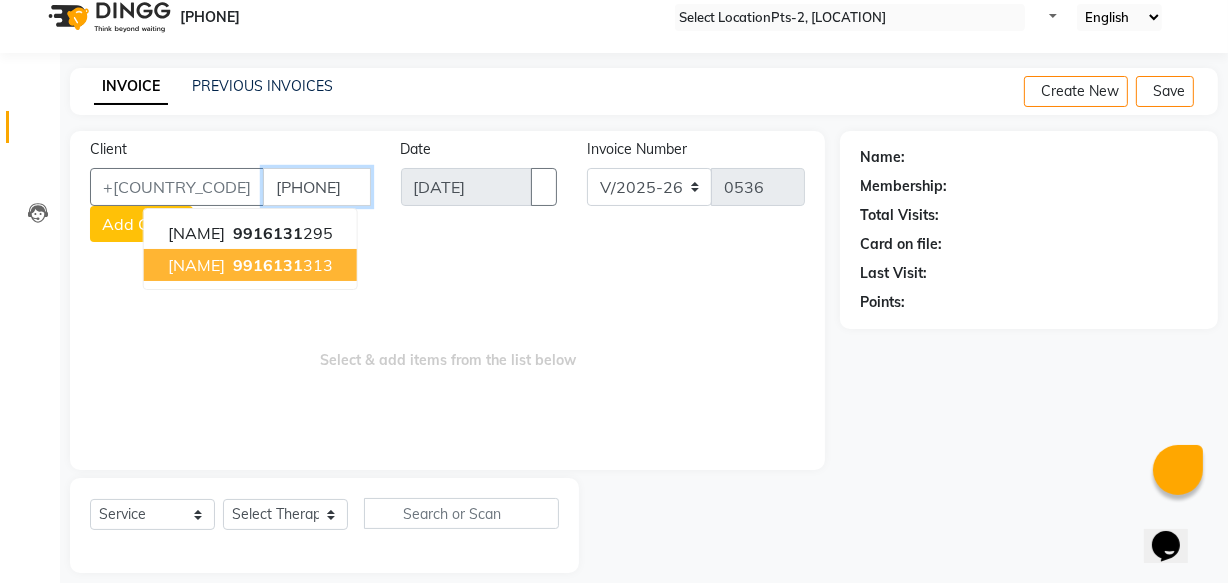 type on "[PHONE]" 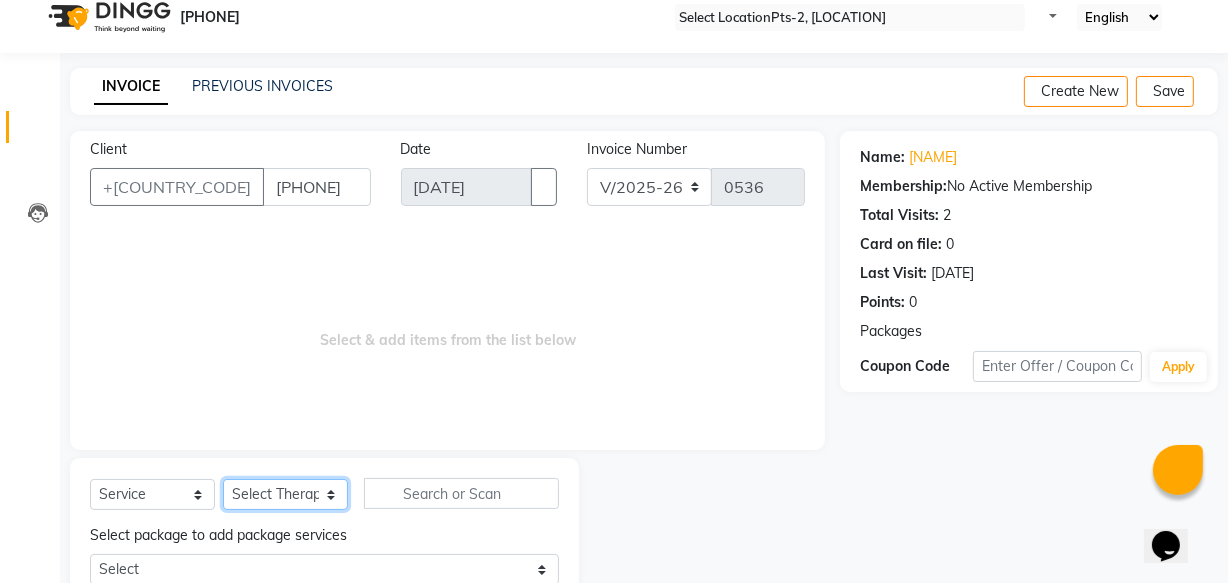 click on "Select Therapist [NAME] [NAME] [NAME] [NAME] [NAME] [NAME] [NAME] [NAME] [NAME]" at bounding box center (285, 494) 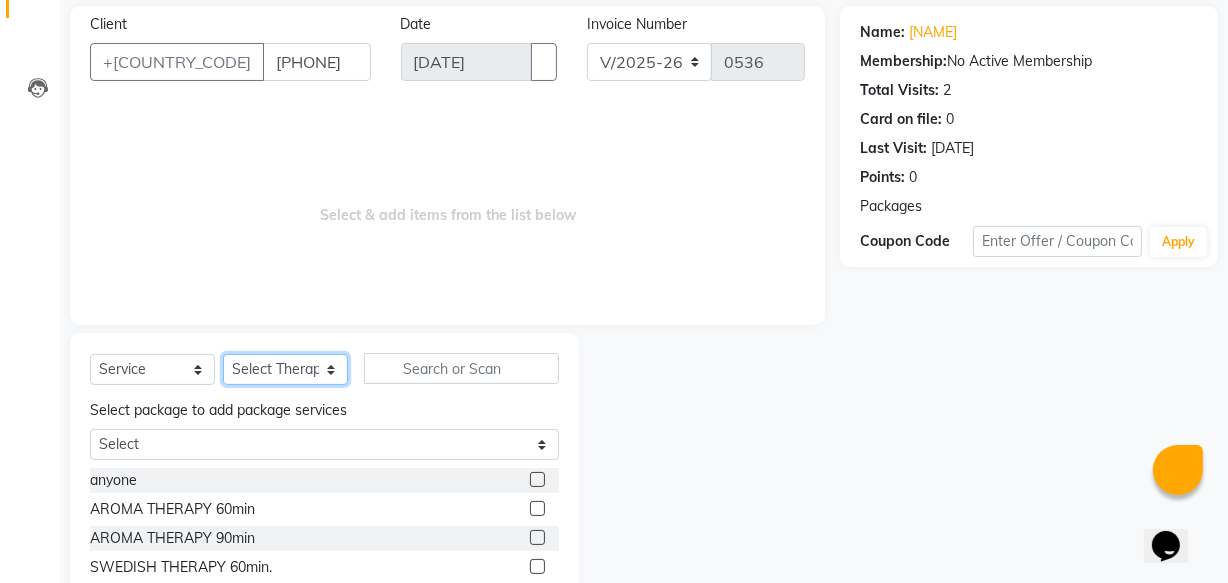scroll, scrollTop: 286, scrollLeft: 0, axis: vertical 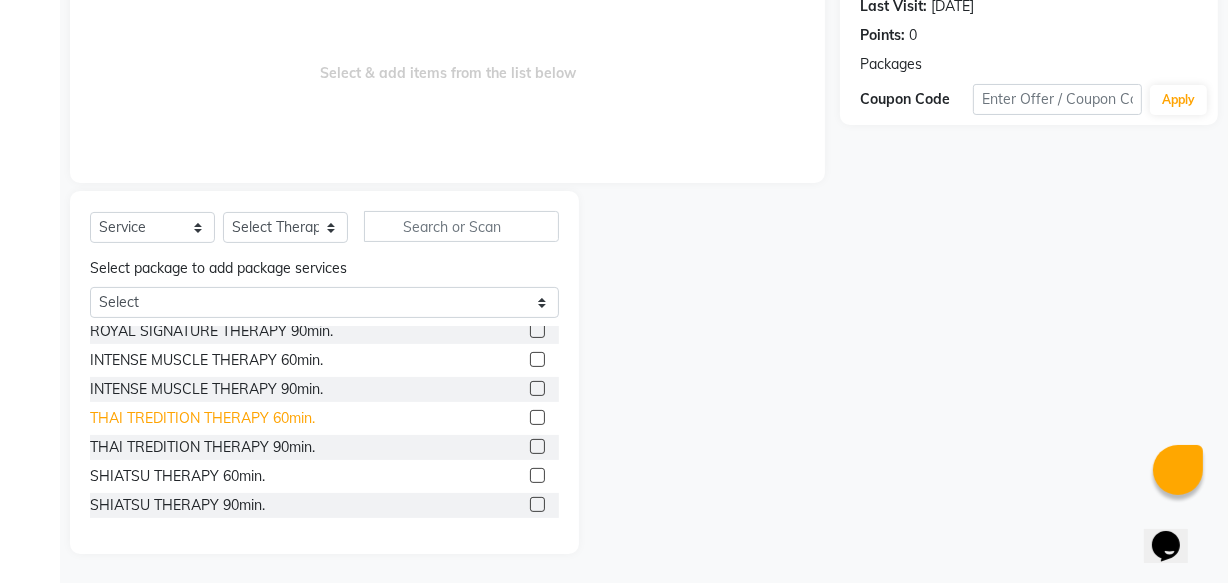 click on "THAI TREDITION THERAPY 60min." at bounding box center [113, 157] 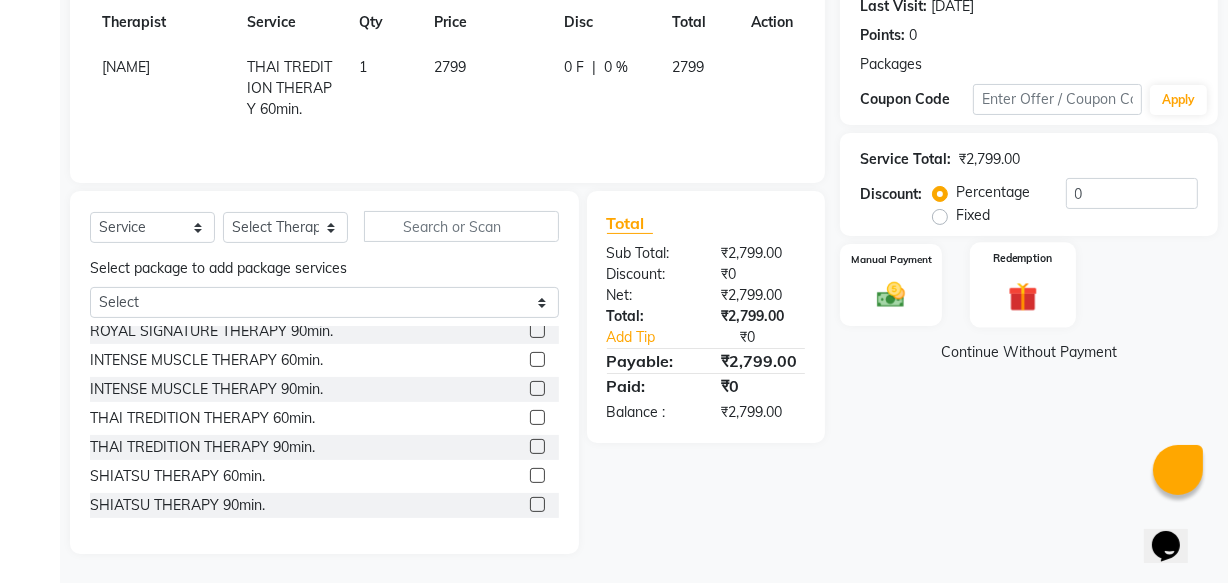 click on "Redemption" at bounding box center [891, 259] 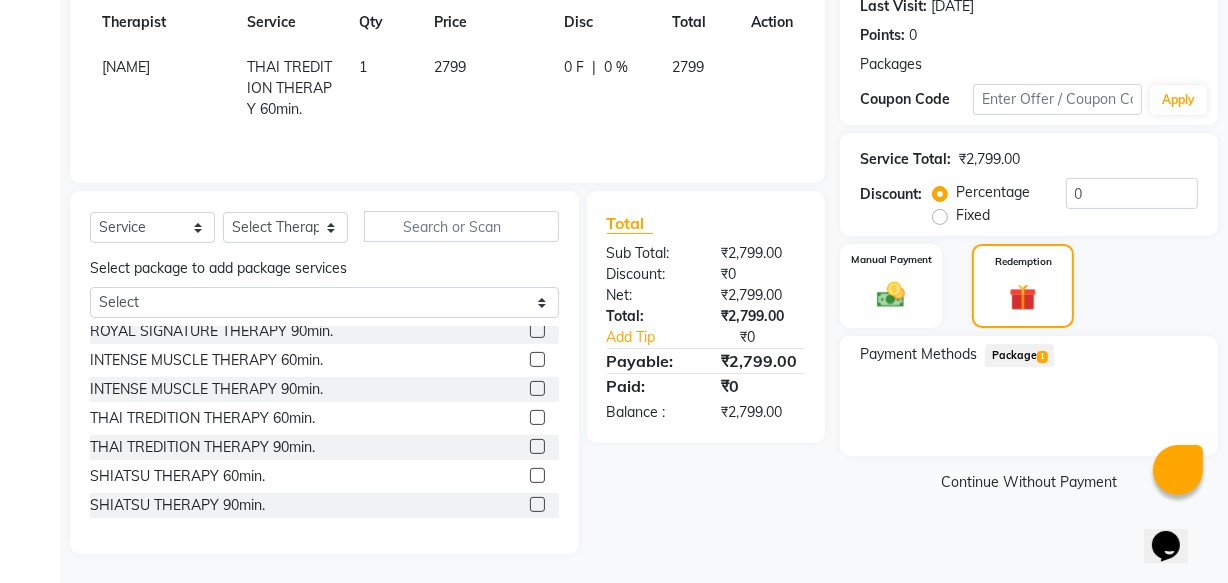 click on "Payment Methods  Package  1" at bounding box center (1029, 396) 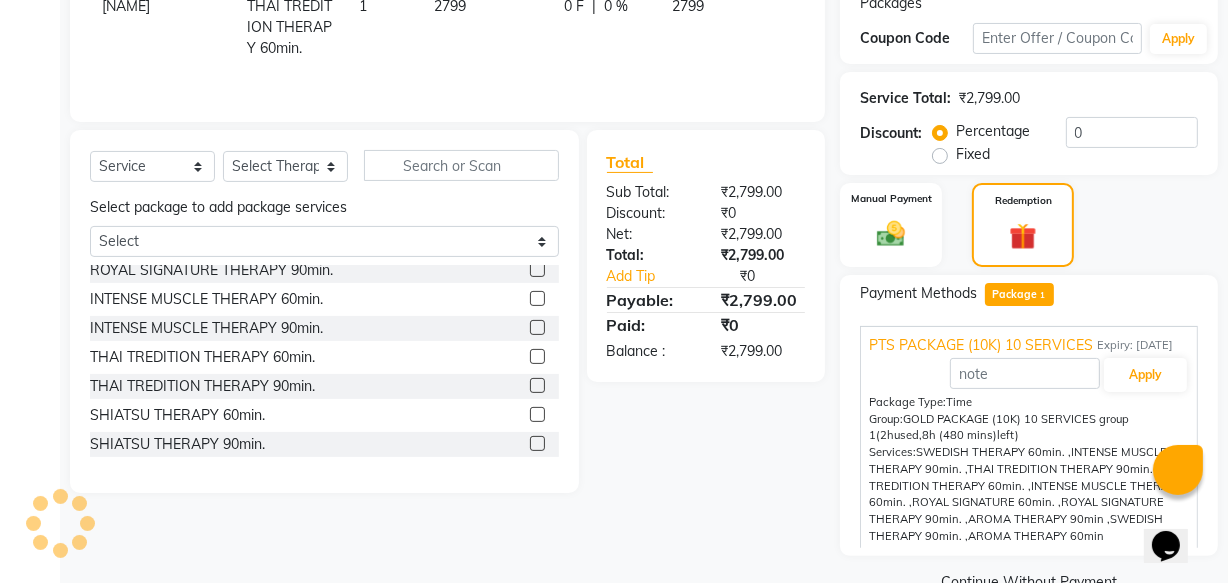 scroll, scrollTop: 397, scrollLeft: 0, axis: vertical 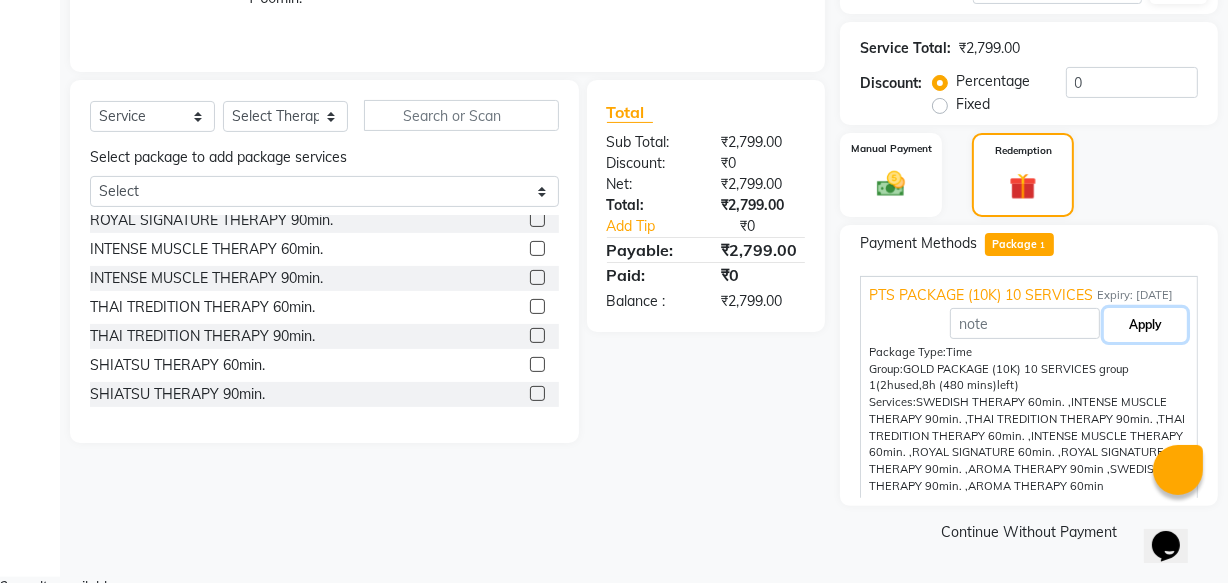 click on "Apply" at bounding box center [1145, 325] 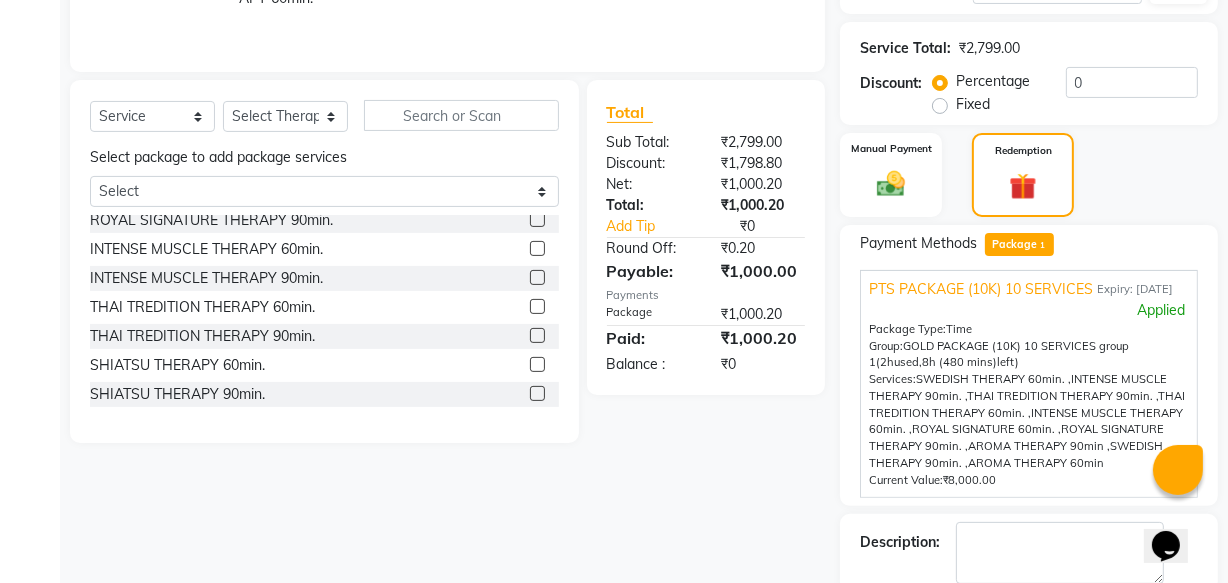scroll, scrollTop: 26, scrollLeft: 0, axis: vertical 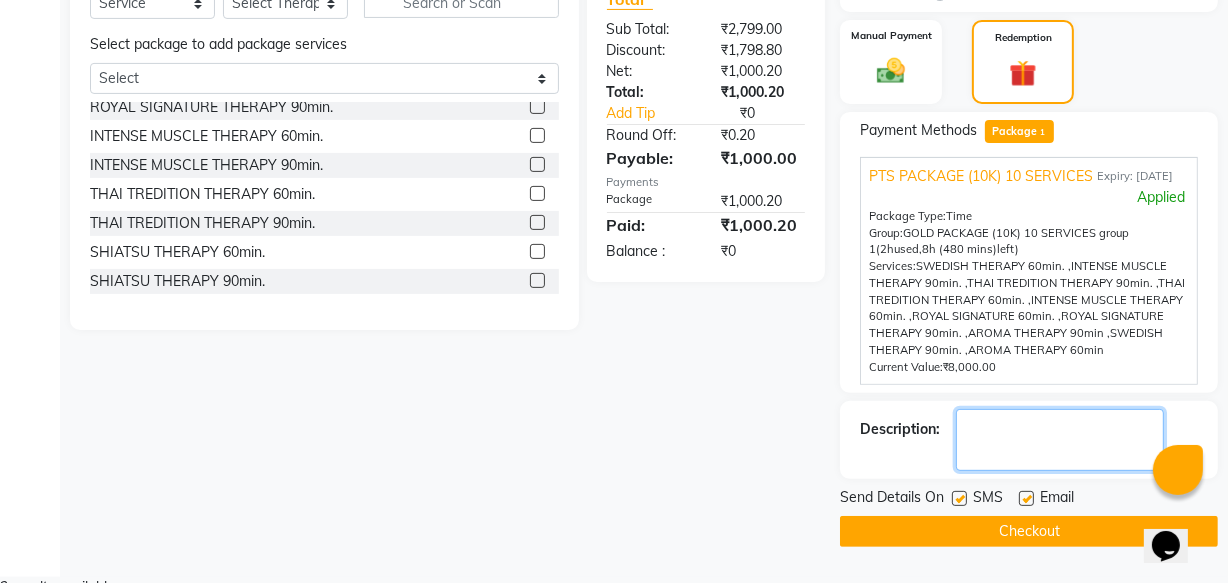 click at bounding box center [1060, 440] 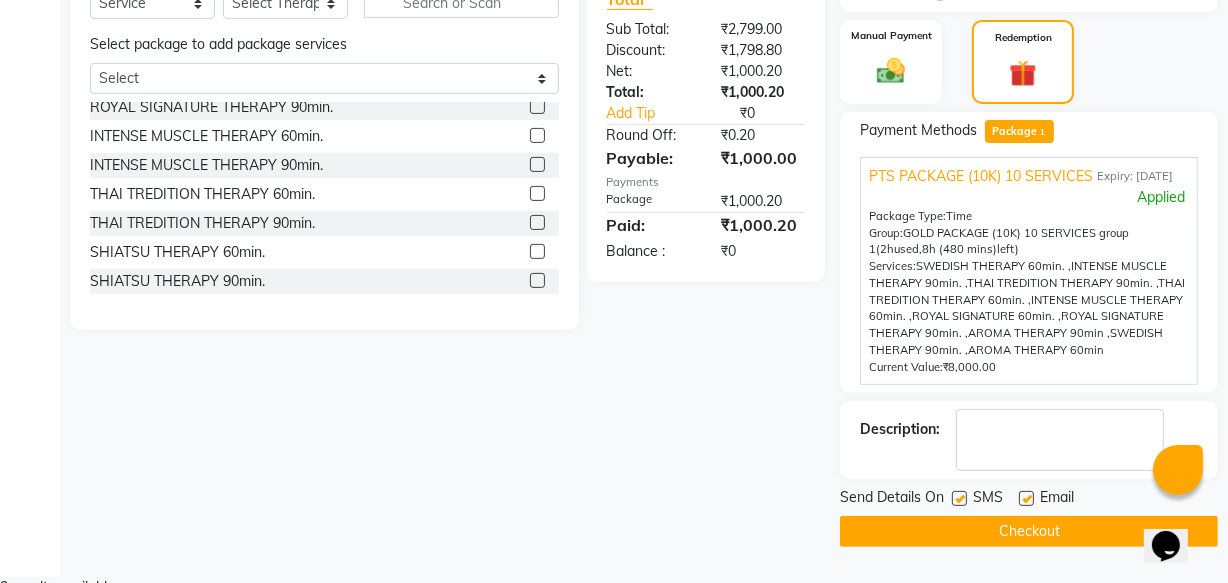 drag, startPoint x: 966, startPoint y: 504, endPoint x: 999, endPoint y: 492, distance: 35.1141 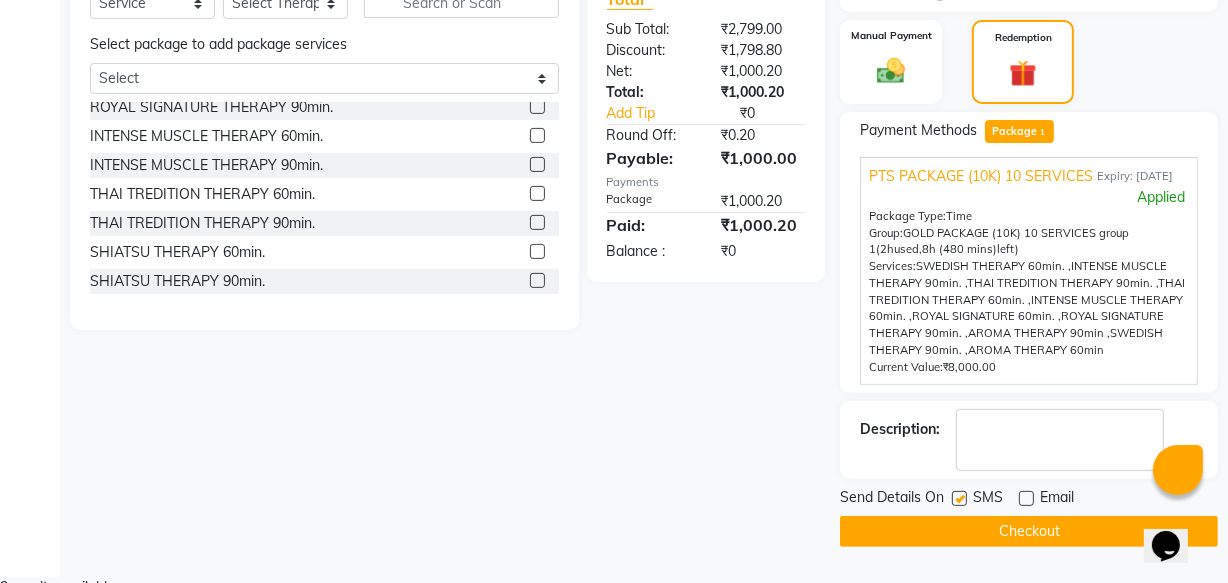 click at bounding box center [959, 498] 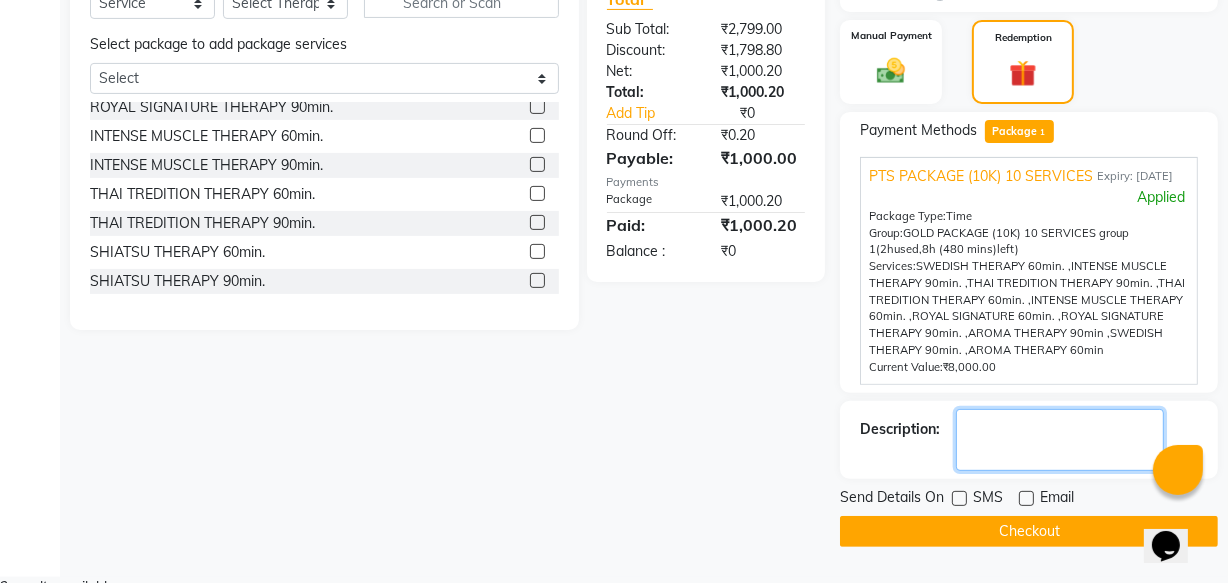 click at bounding box center [1060, 440] 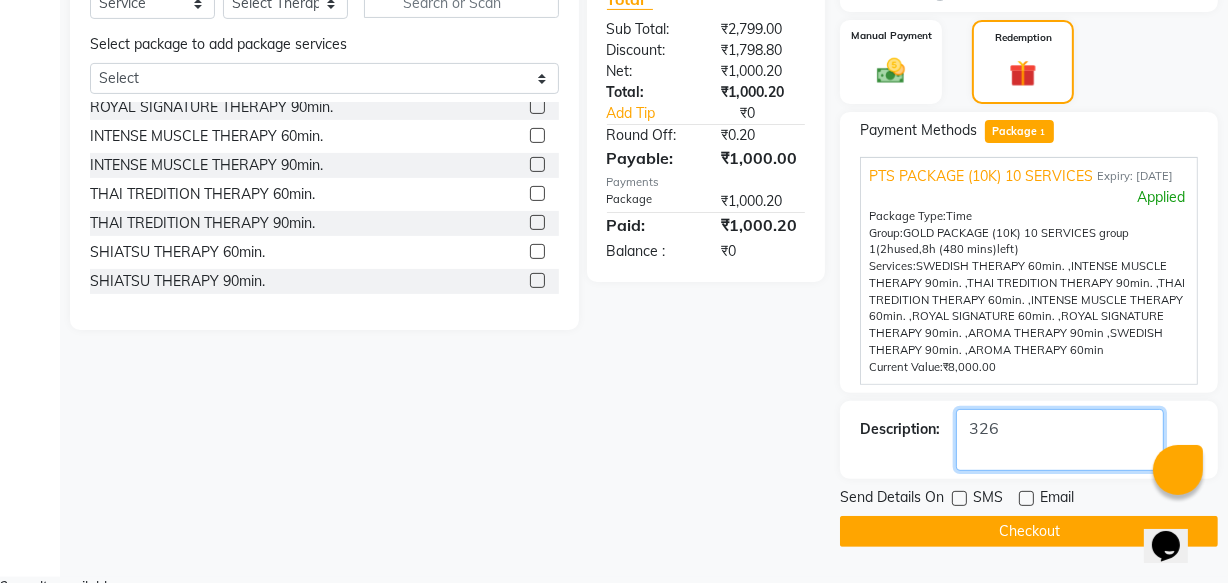 type on "326" 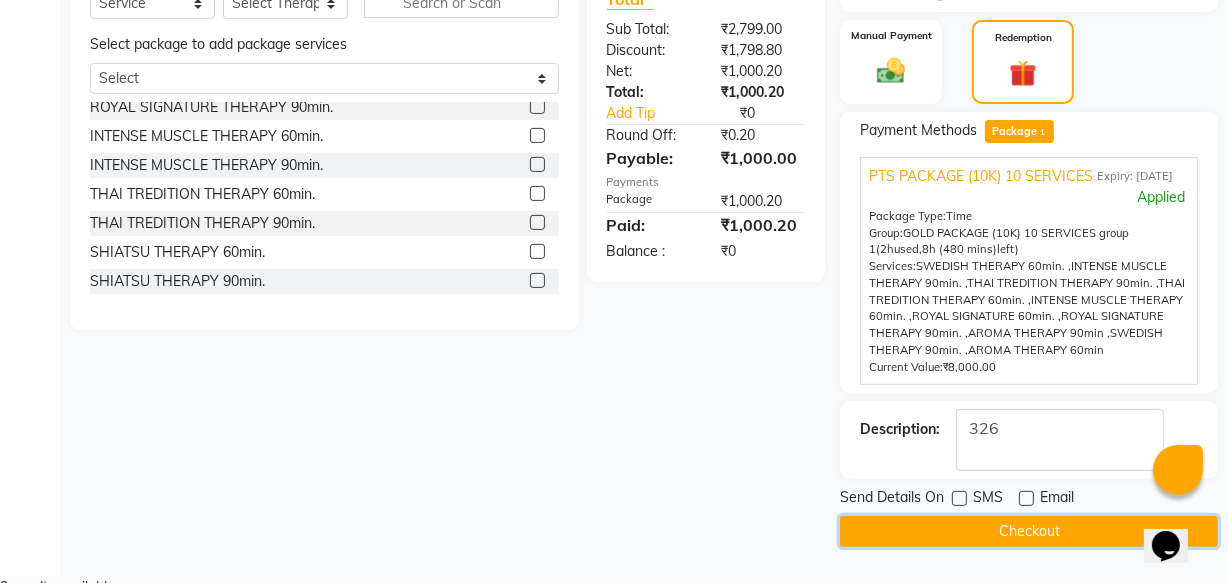 click on "Checkout" at bounding box center [1029, 531] 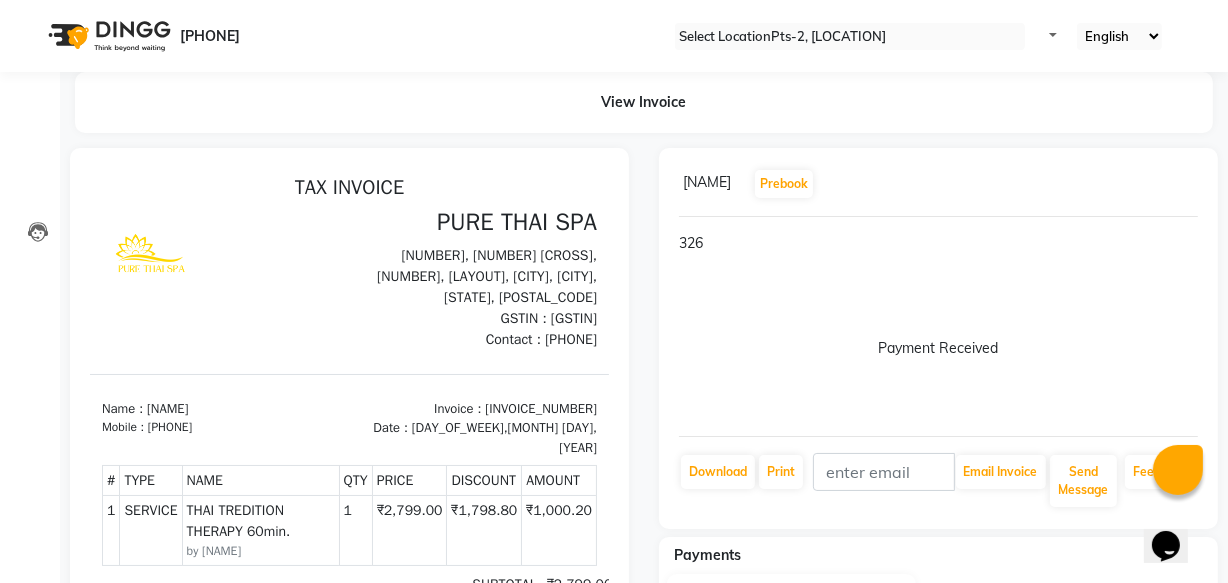 scroll, scrollTop: 0, scrollLeft: 0, axis: both 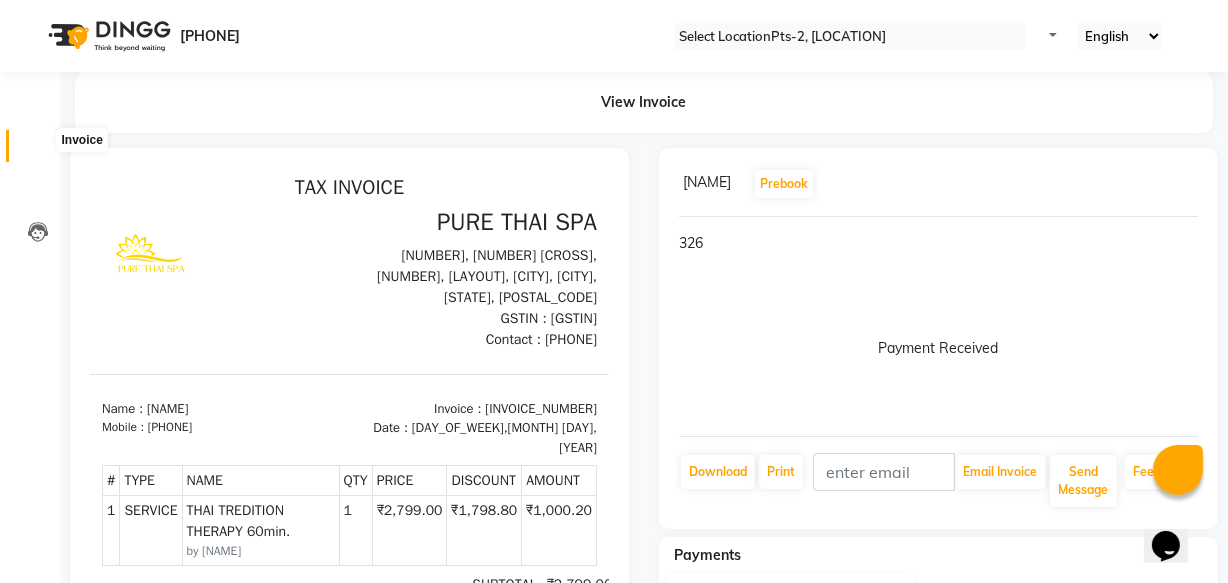 click at bounding box center [38, 151] 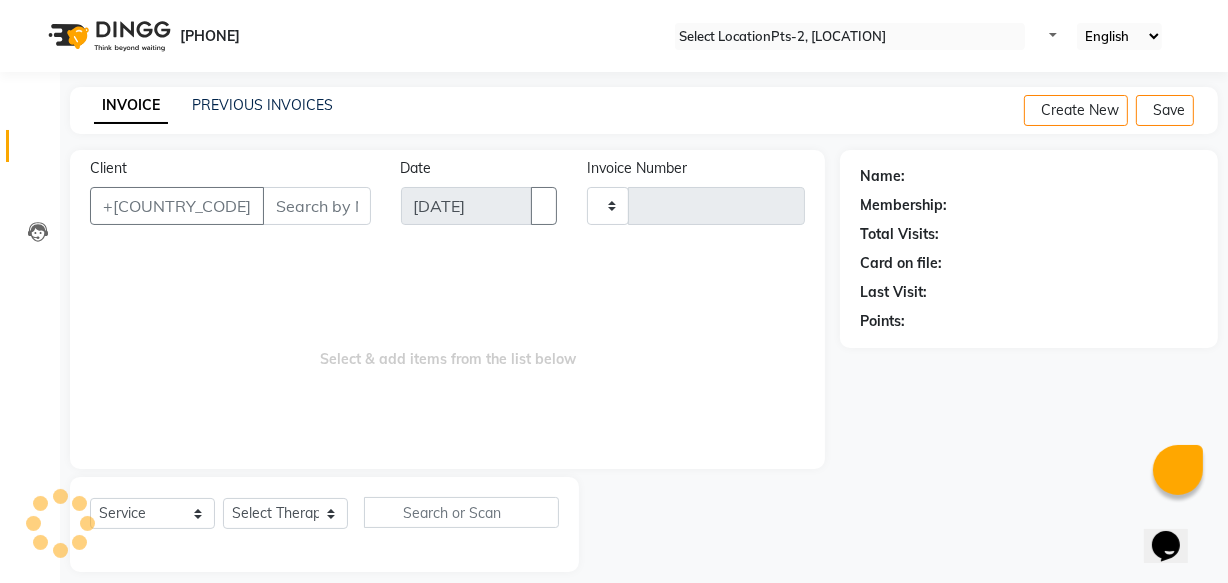 scroll, scrollTop: 19, scrollLeft: 0, axis: vertical 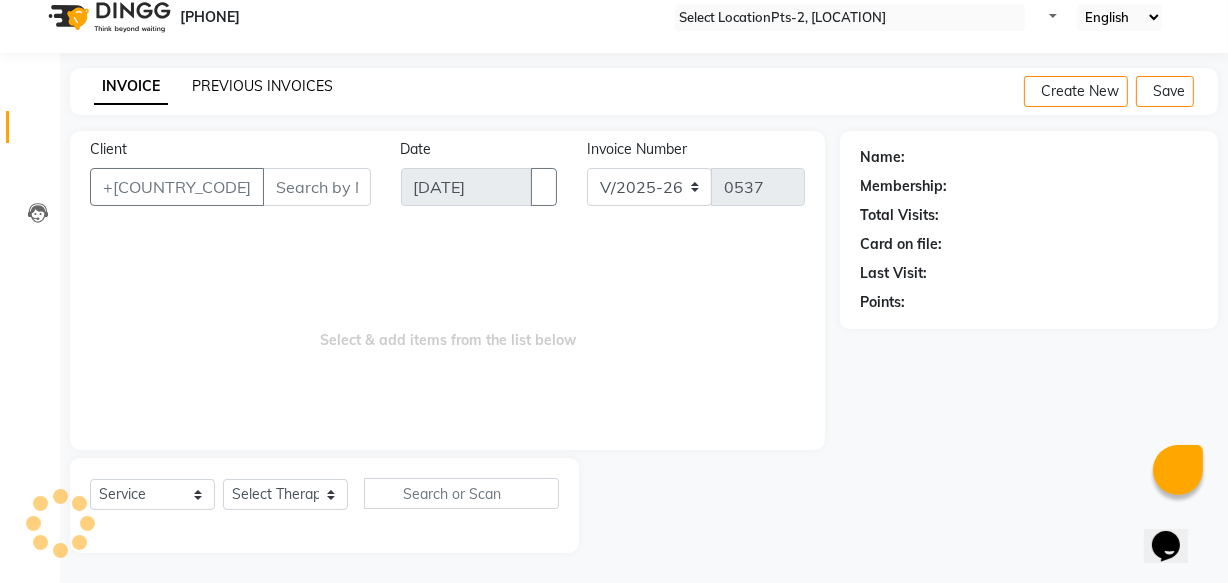 click on "PREVIOUS INVOICES" at bounding box center [262, 86] 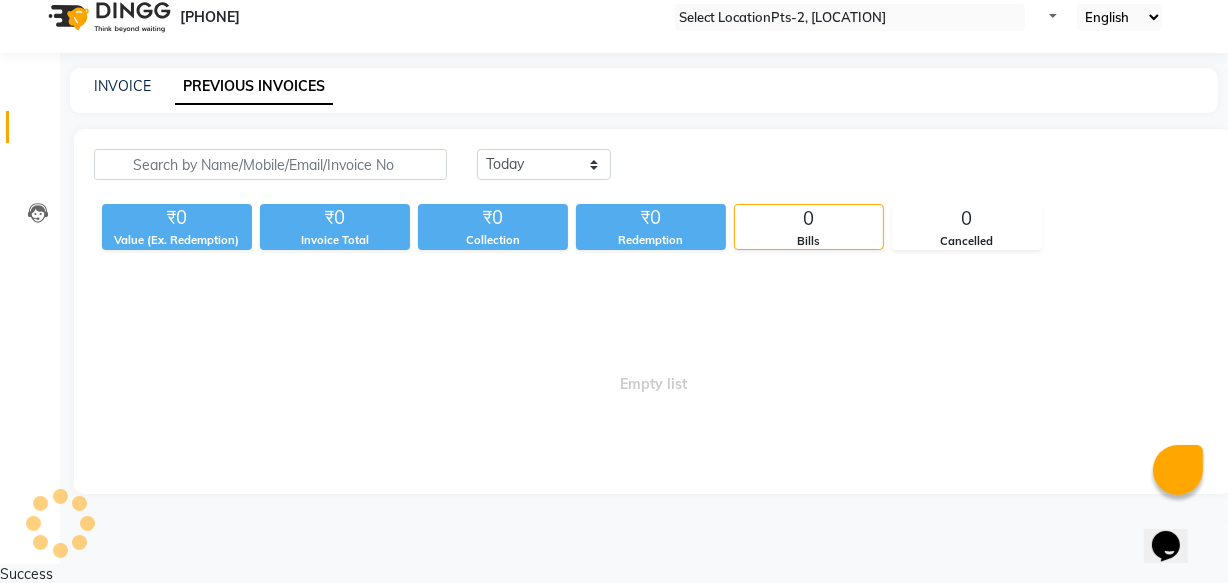 scroll, scrollTop: 0, scrollLeft: 0, axis: both 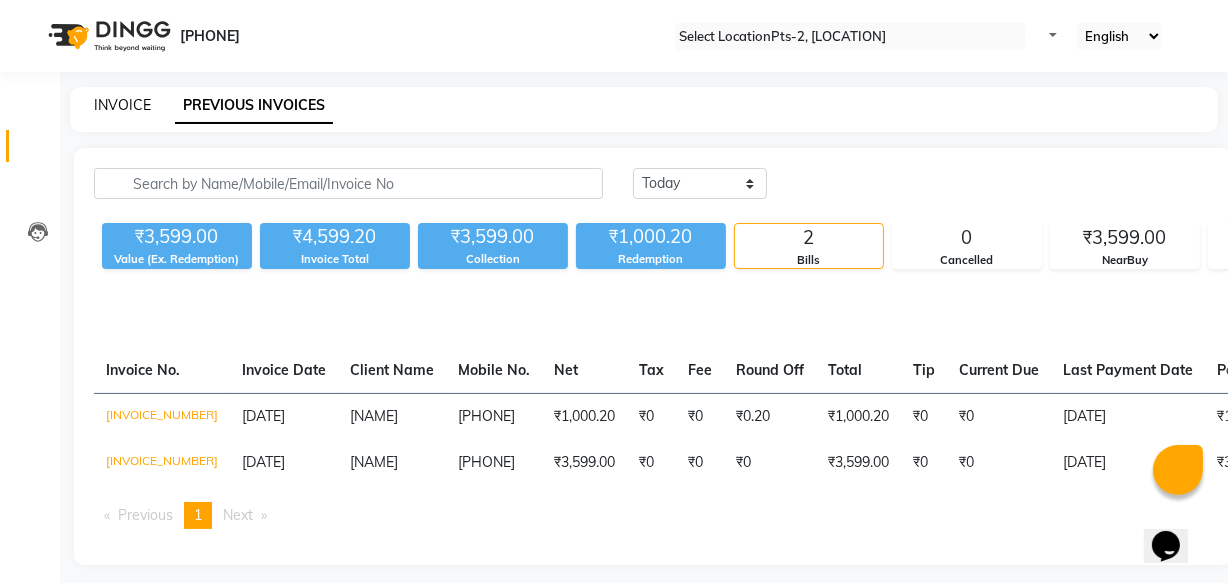 click on "INVOICE" at bounding box center [122, 105] 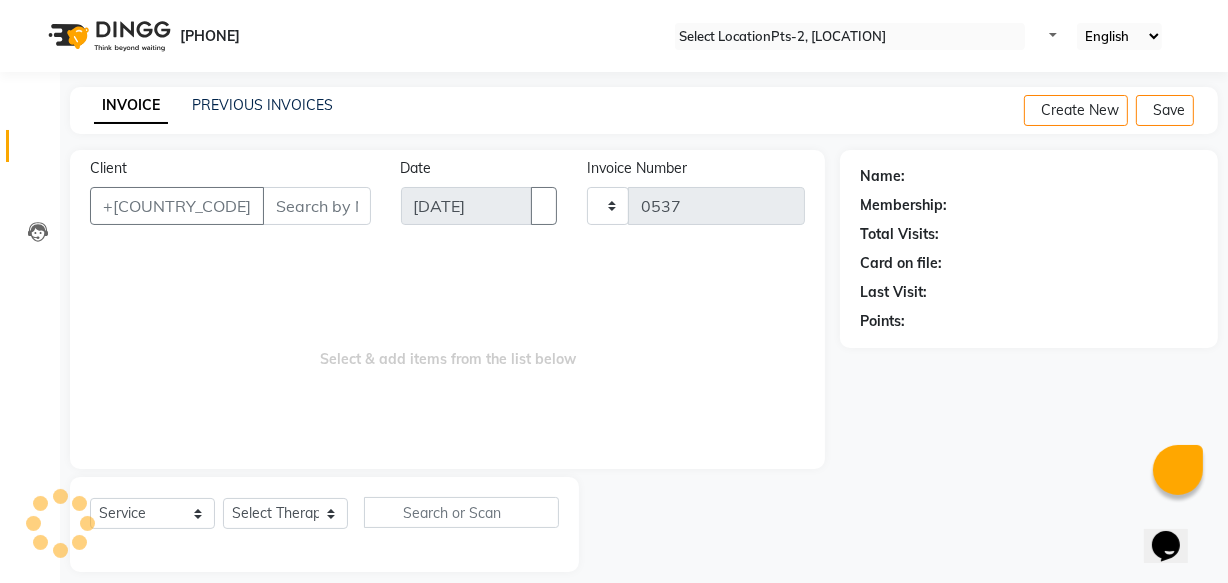 scroll, scrollTop: 19, scrollLeft: 0, axis: vertical 